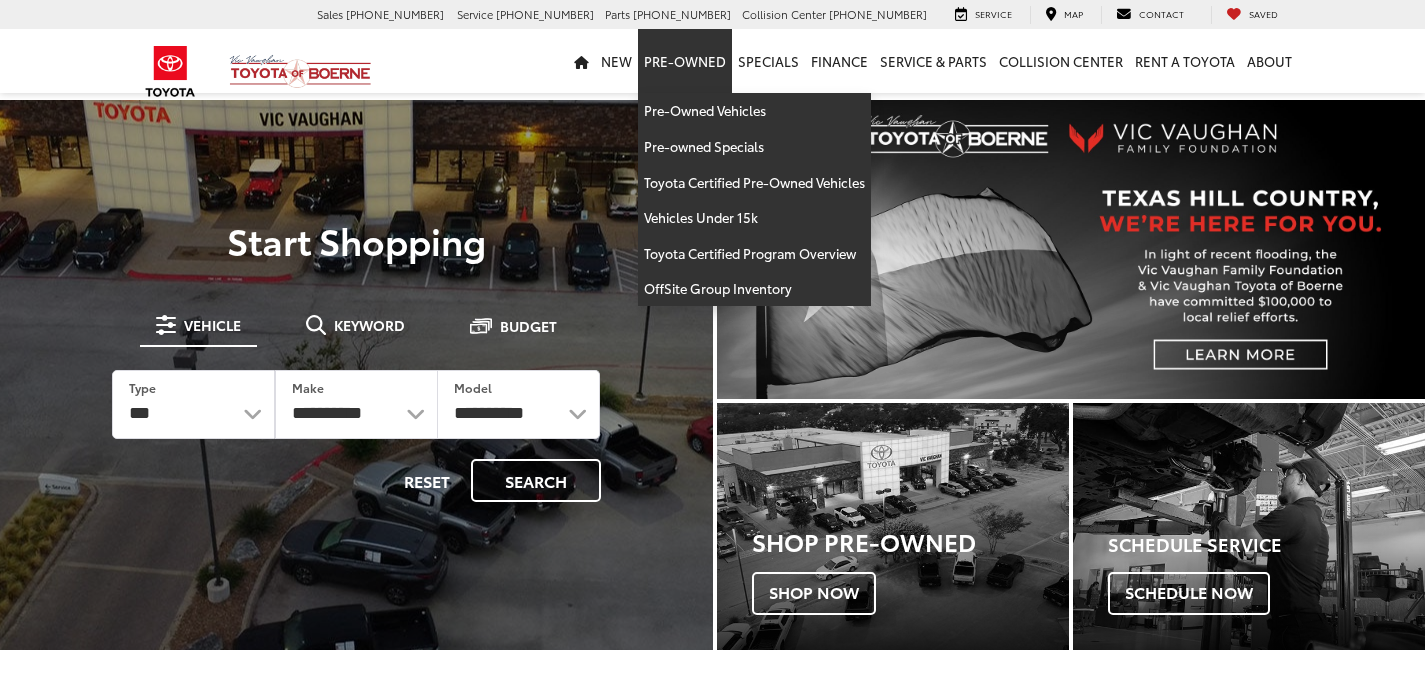 scroll, scrollTop: 0, scrollLeft: 0, axis: both 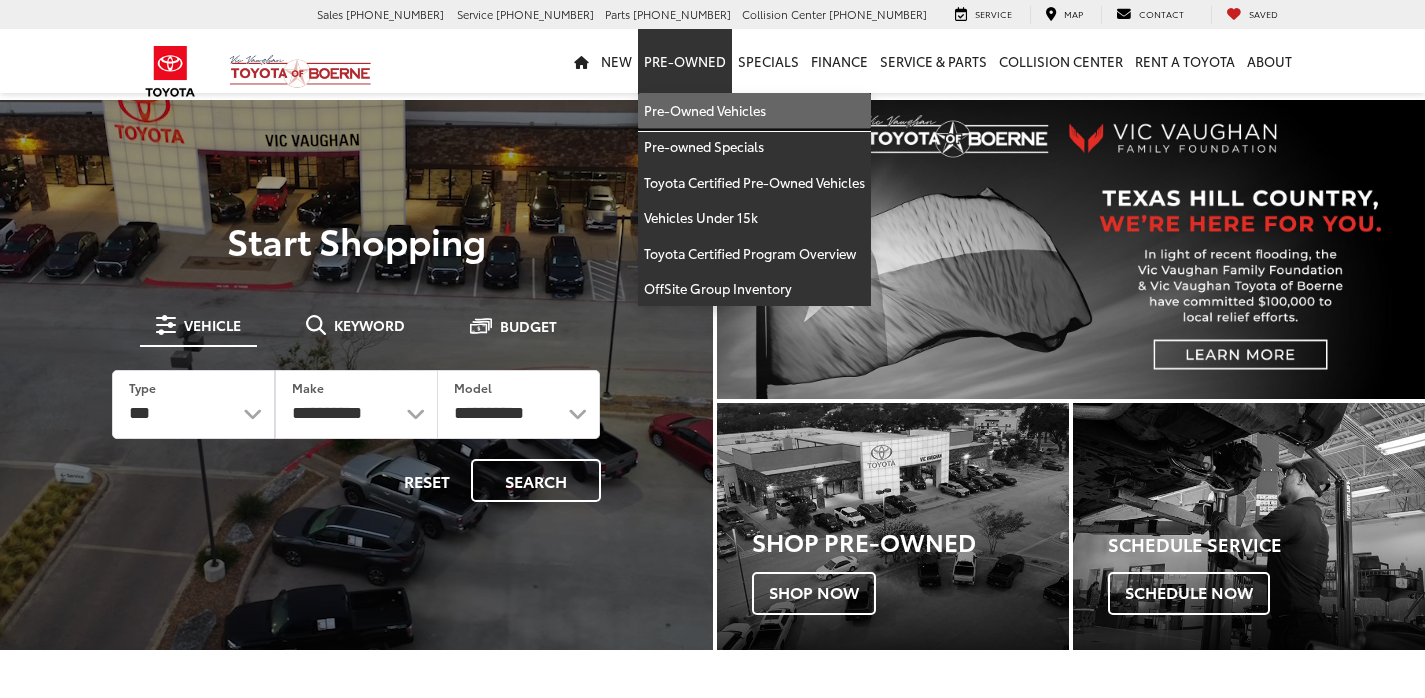 click on "Pre-Owned Vehicles" at bounding box center [754, 111] 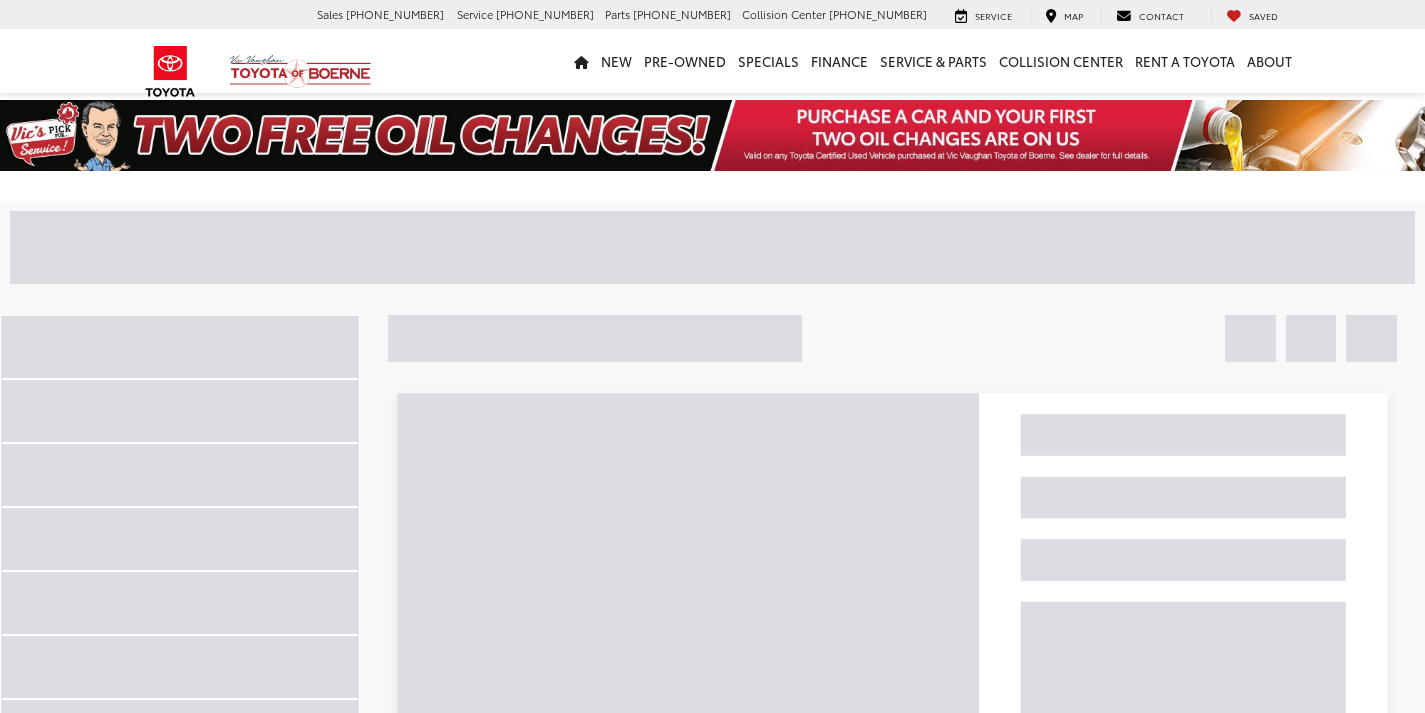 scroll, scrollTop: 0, scrollLeft: 0, axis: both 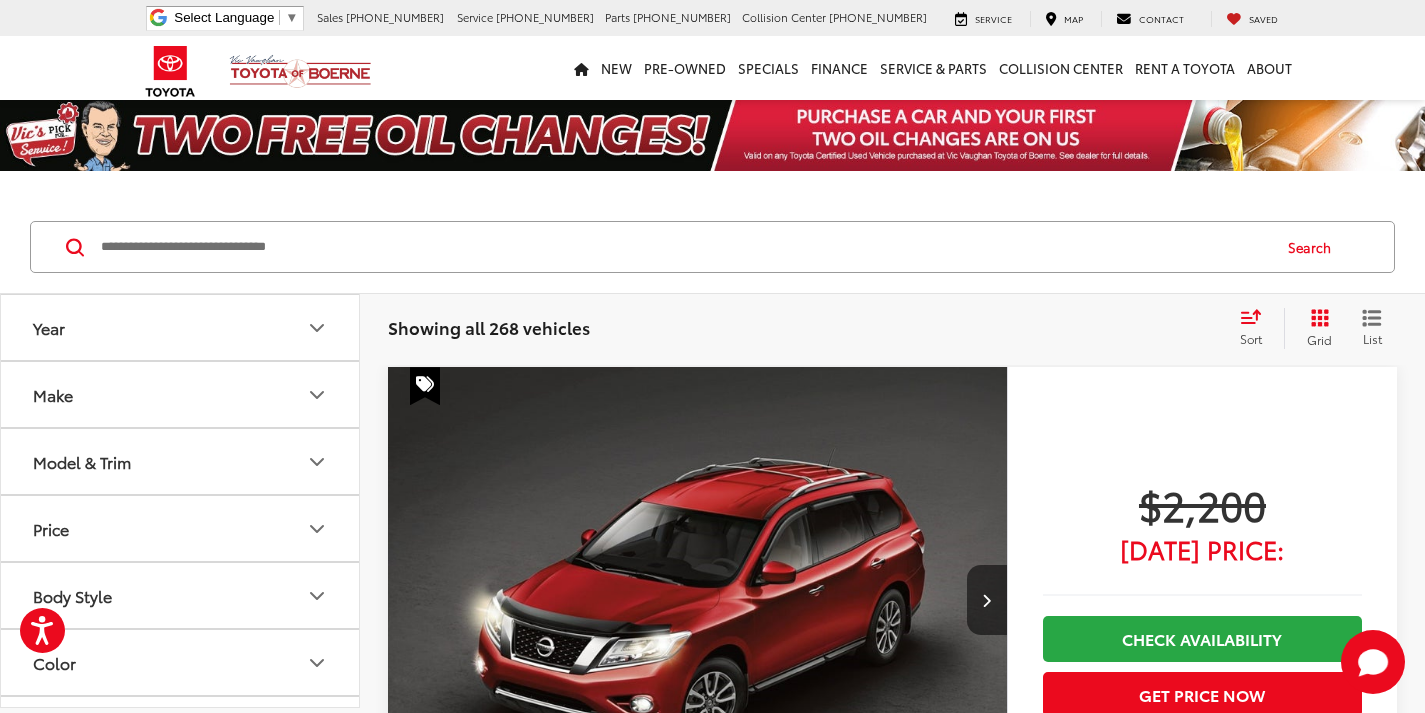 click at bounding box center (684, 247) 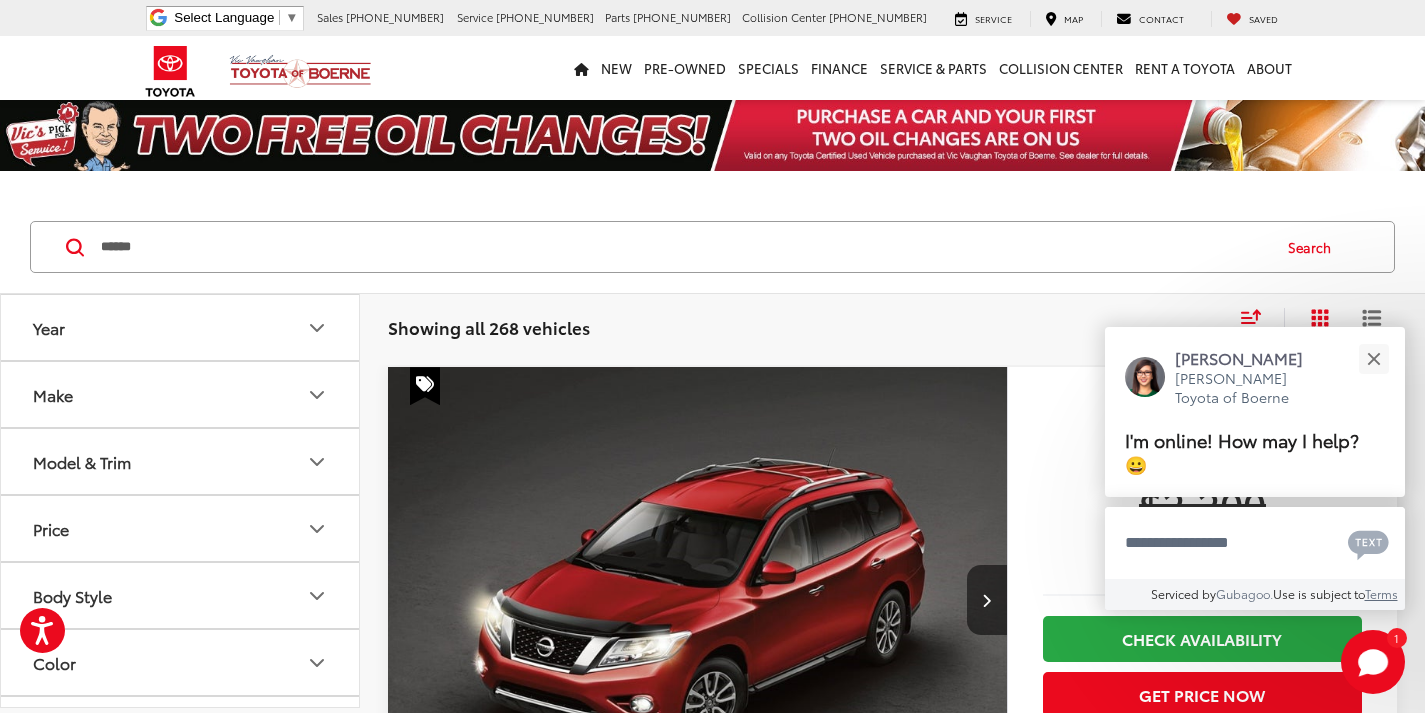 type on "******" 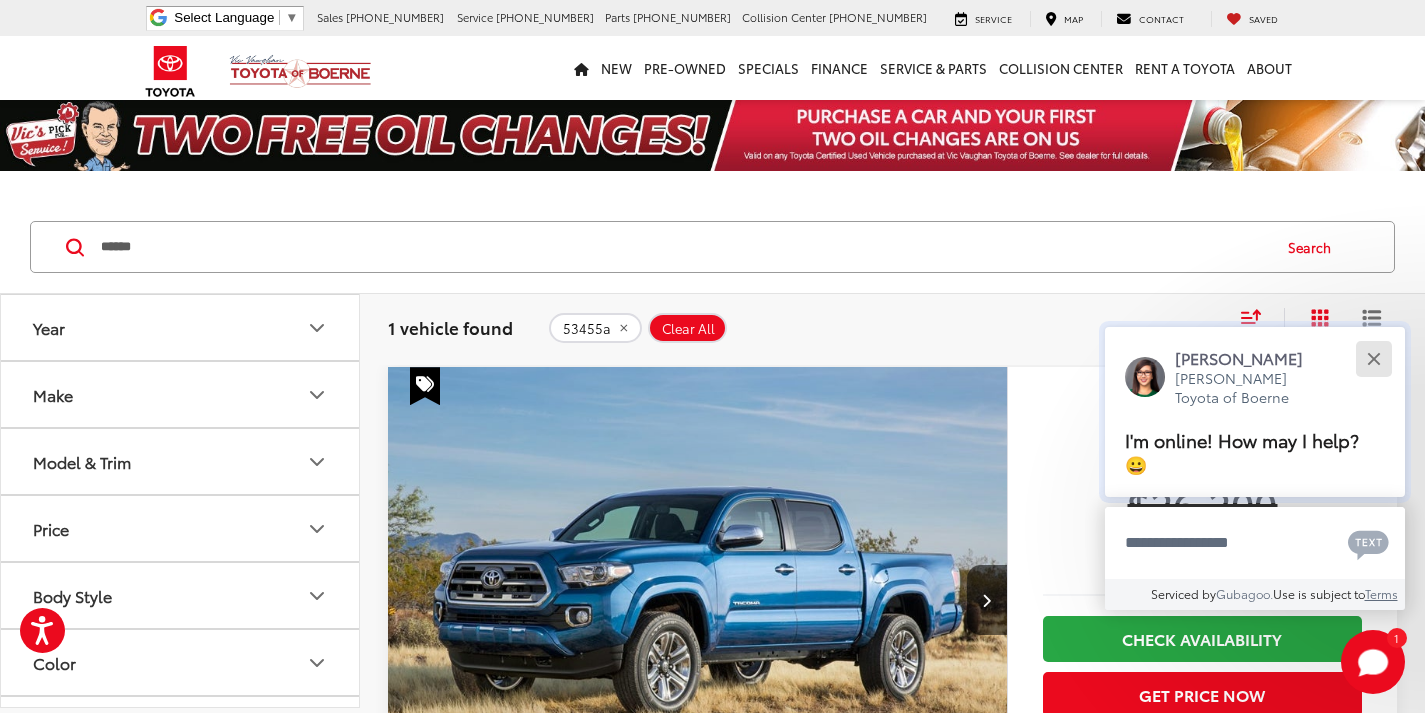 click at bounding box center (1373, 358) 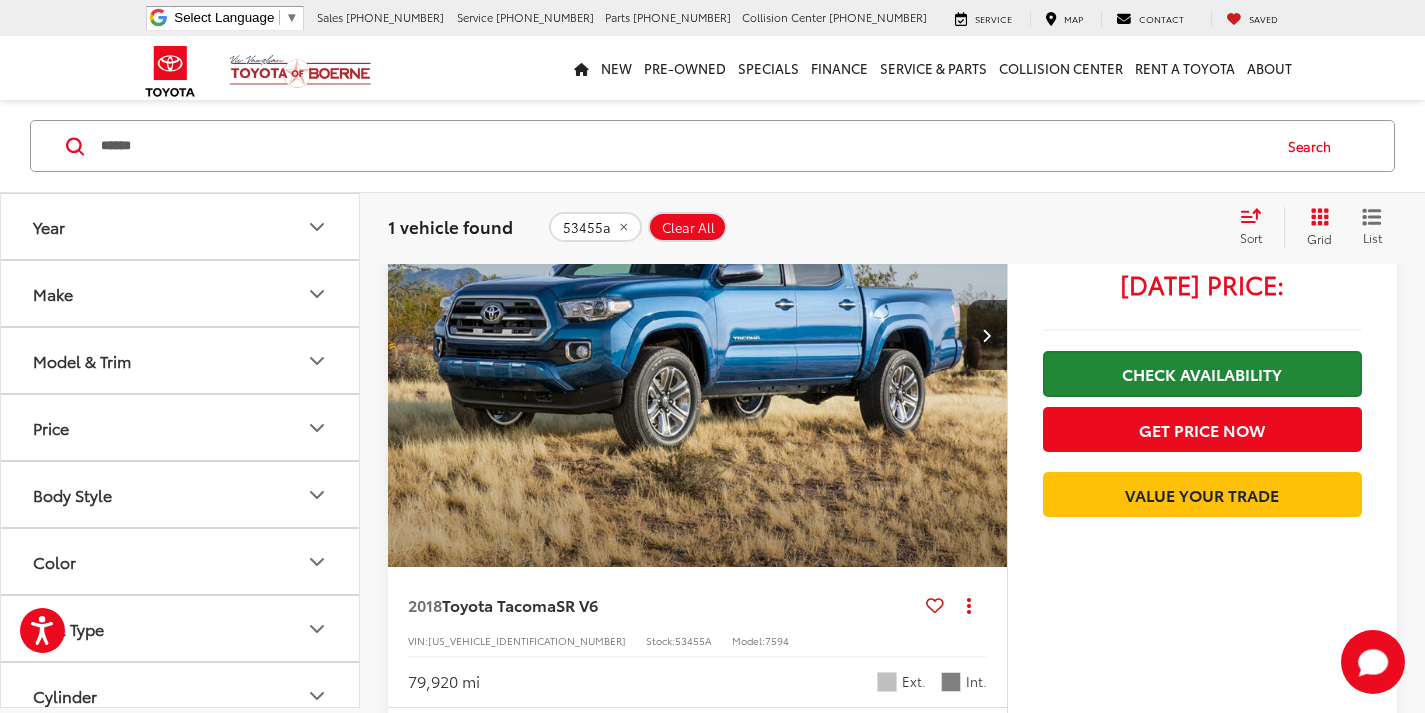 scroll, scrollTop: 400, scrollLeft: 0, axis: vertical 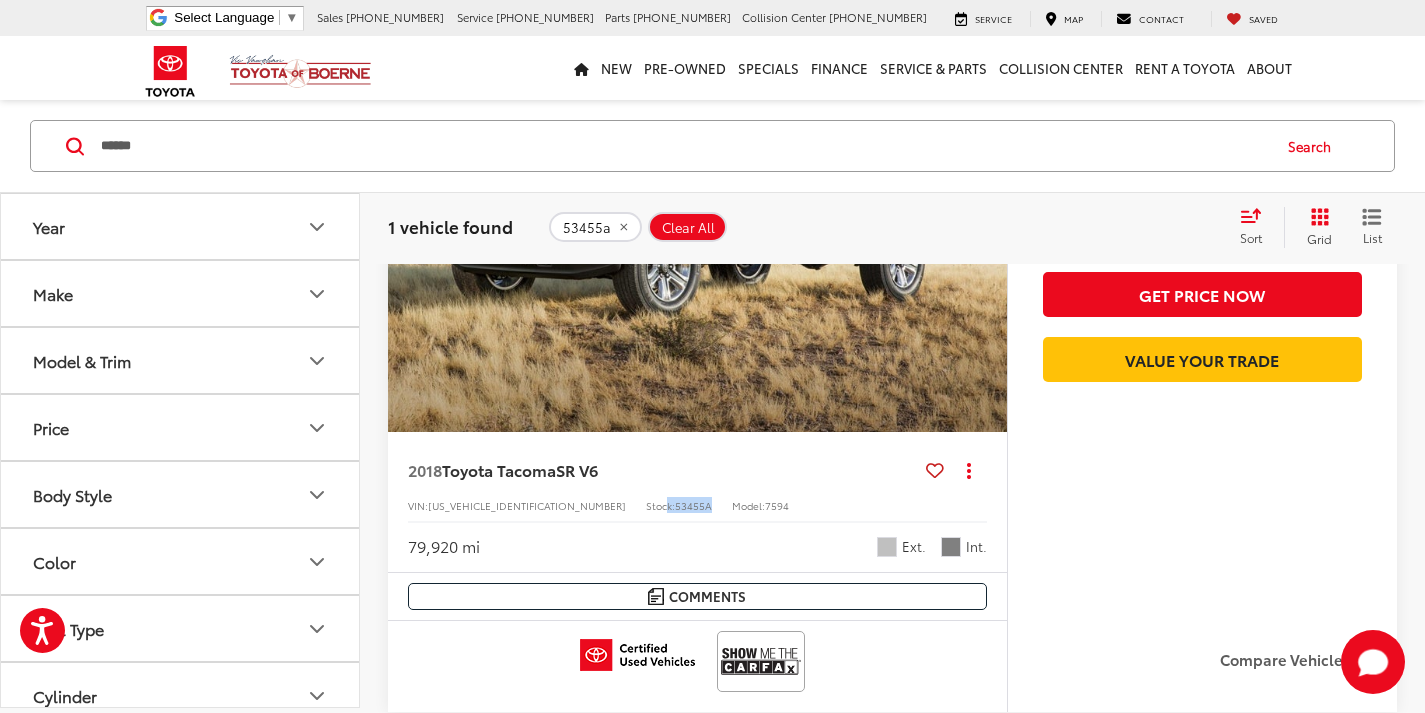 drag, startPoint x: 634, startPoint y: 507, endPoint x: 576, endPoint y: 509, distance: 58.034473 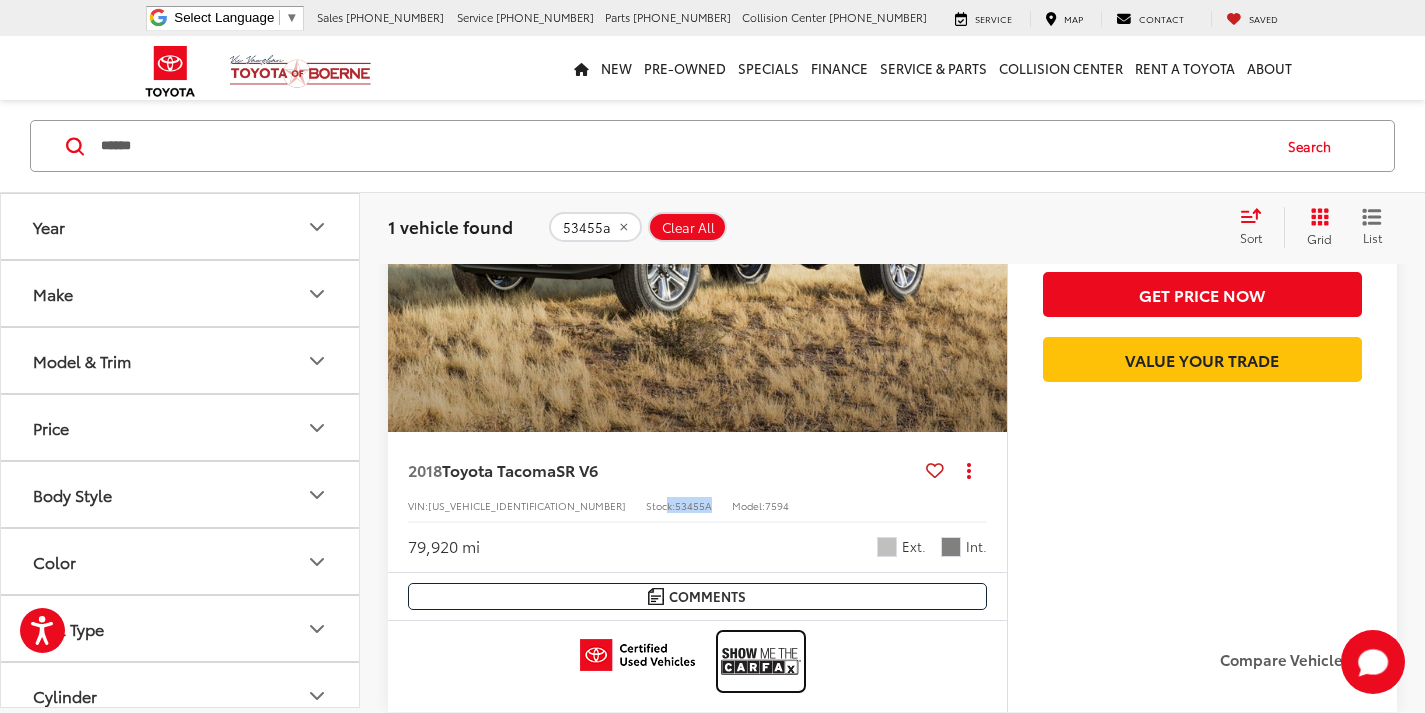 click at bounding box center (761, 661) 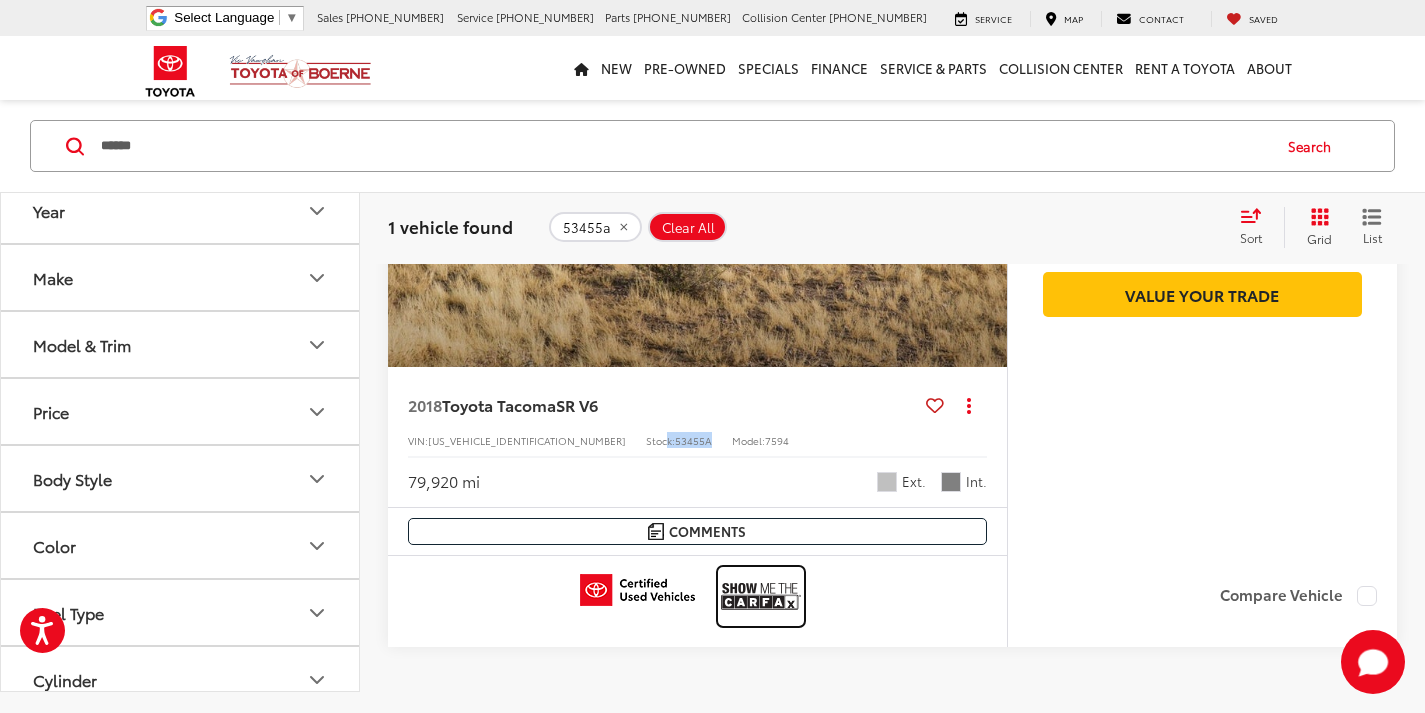 scroll, scrollTop: 500, scrollLeft: 0, axis: vertical 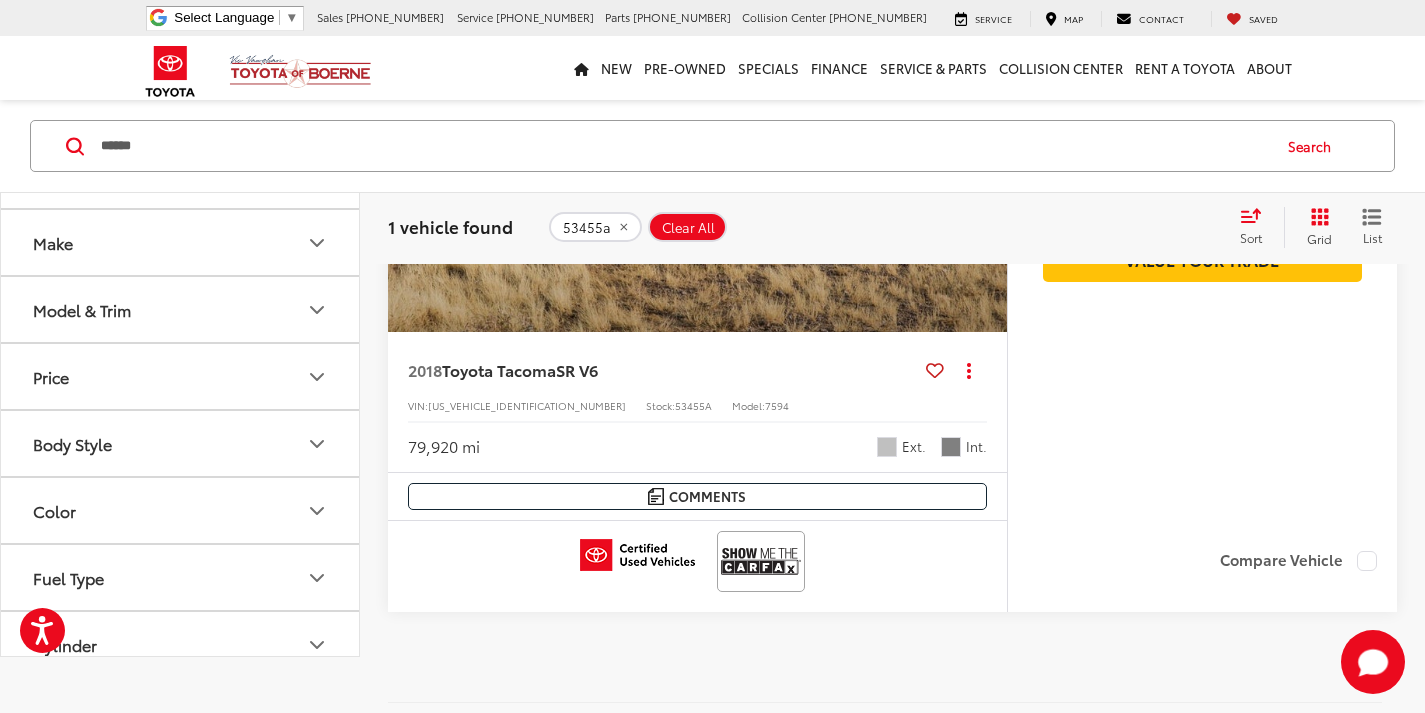 click on "79,920 mi Ext. Int." 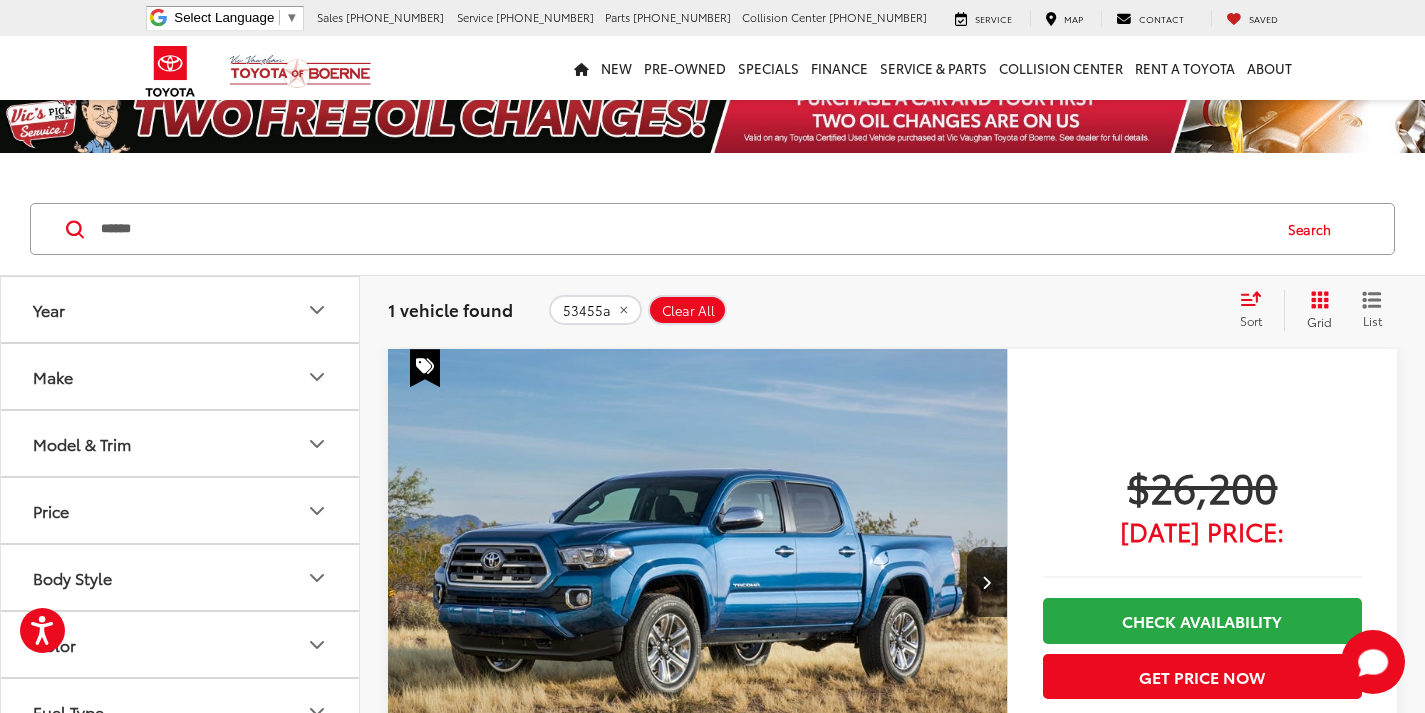 scroll, scrollTop: 0, scrollLeft: 0, axis: both 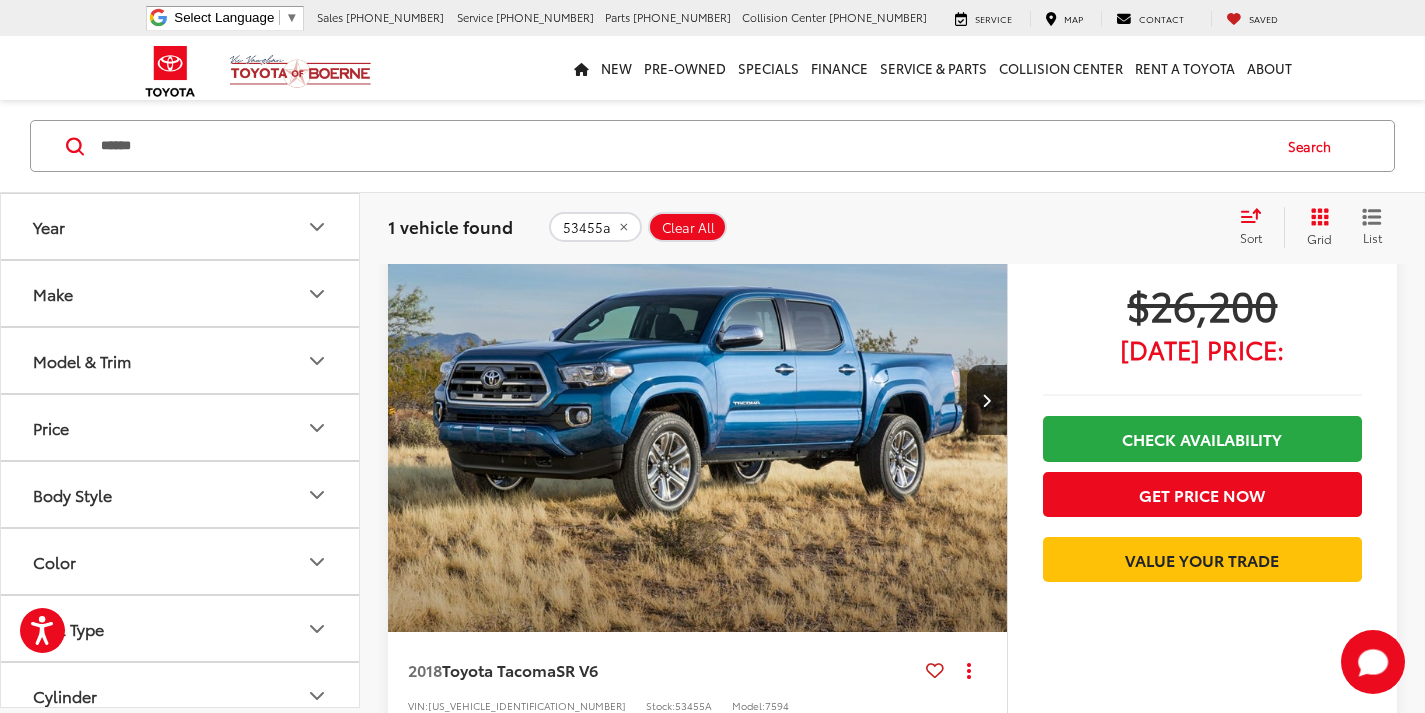 click on "Accessibility Screen-Reader Guide, Feedback, and Issue Reporting | New window
[PERSON_NAME] Toyota of Boerne
Select Language ​ ▼
Sales
[PHONE_NUMBER]
Service
[PHONE_NUMBER]
Parts
[PHONE_NUMBER]
Collision Center
[PHONE_NUMBER]
[STREET_ADDRESS]
Service
Map
Contact
Saved
Saved
[PERSON_NAME] Toyota of Boerne
Saved
Directions
New
New Vehicles
New Specials
New Tundra Inventory
Schedule Test Drive
ToyotaCare
Toyota Safety Sense
Model Research
Toyota Reviews
Toyota Comparisons
Pre-Owned
Pre-Owned Vehicles" at bounding box center (712, 156) 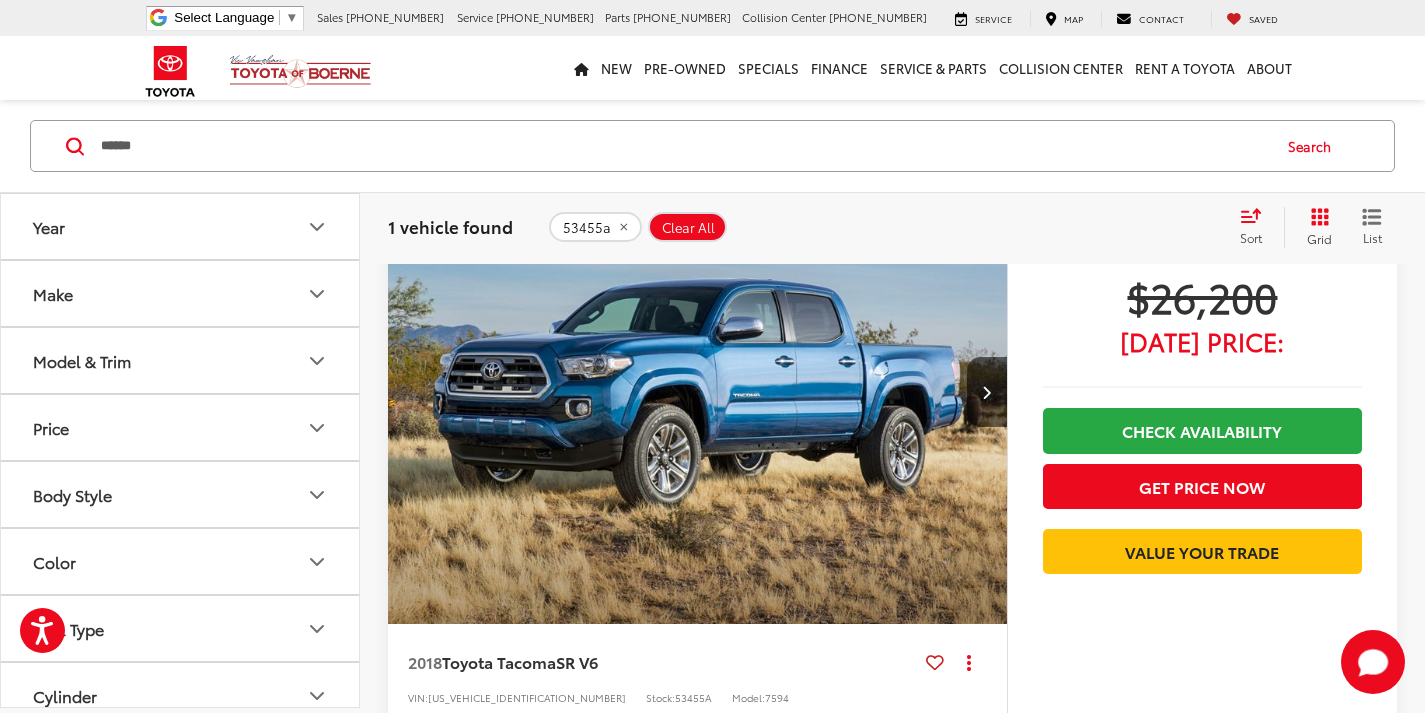 scroll, scrollTop: 197, scrollLeft: 0, axis: vertical 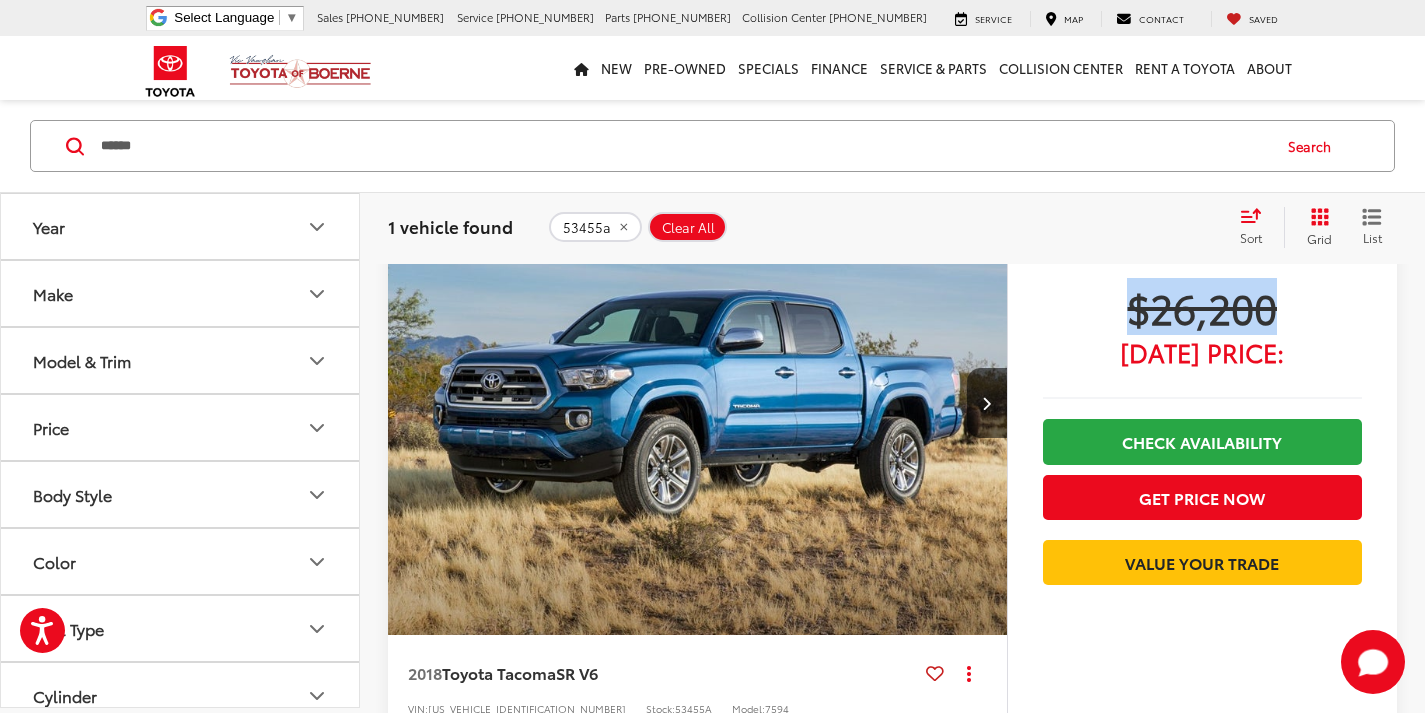drag, startPoint x: 1331, startPoint y: 316, endPoint x: 1132, endPoint y: 312, distance: 199.04019 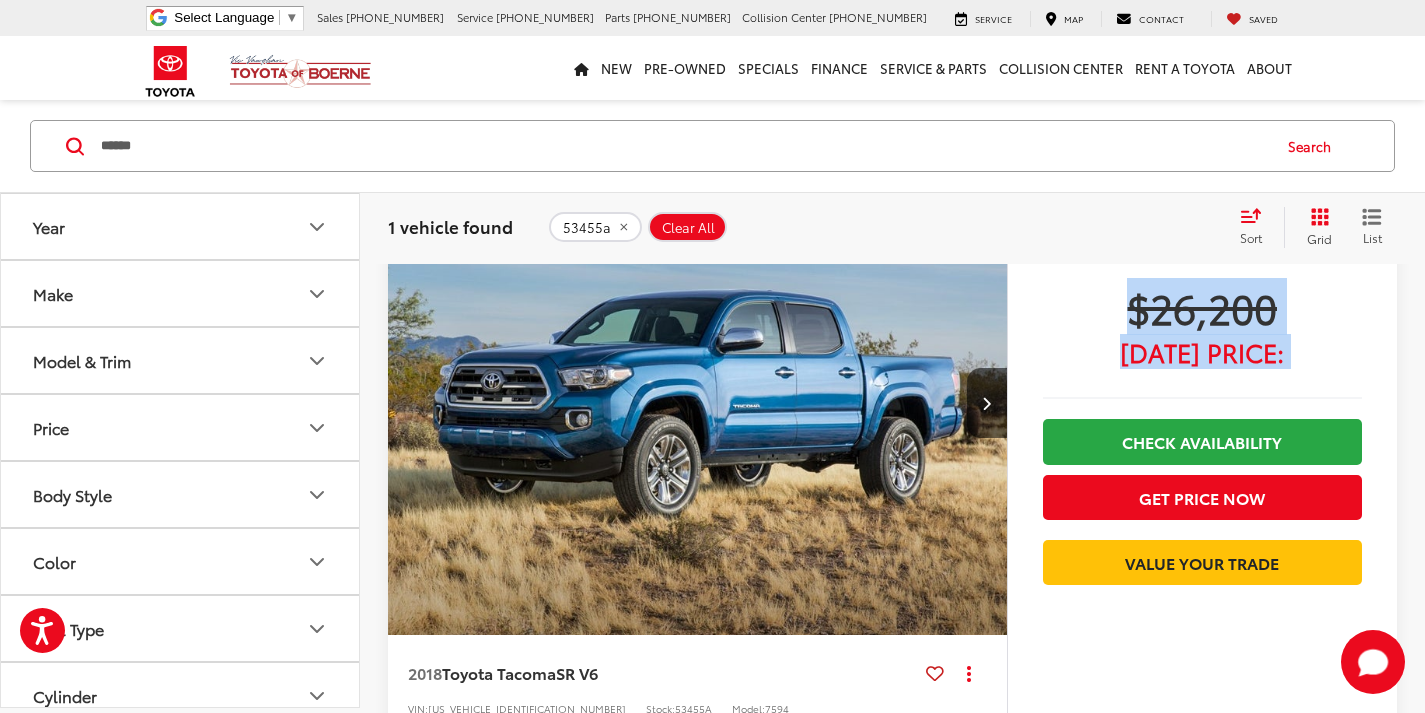 drag, startPoint x: 1306, startPoint y: 362, endPoint x: 1103, endPoint y: 292, distance: 214.73006 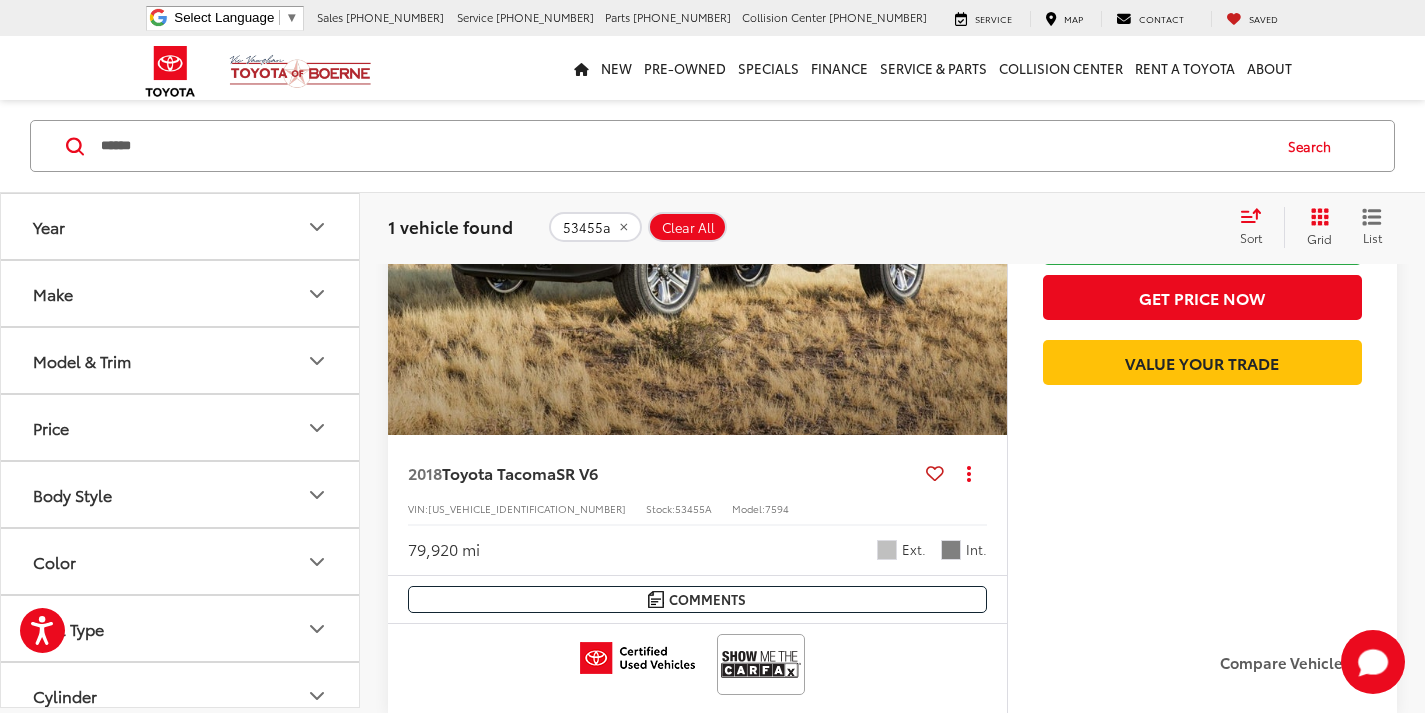 scroll, scrollTop: 297, scrollLeft: 0, axis: vertical 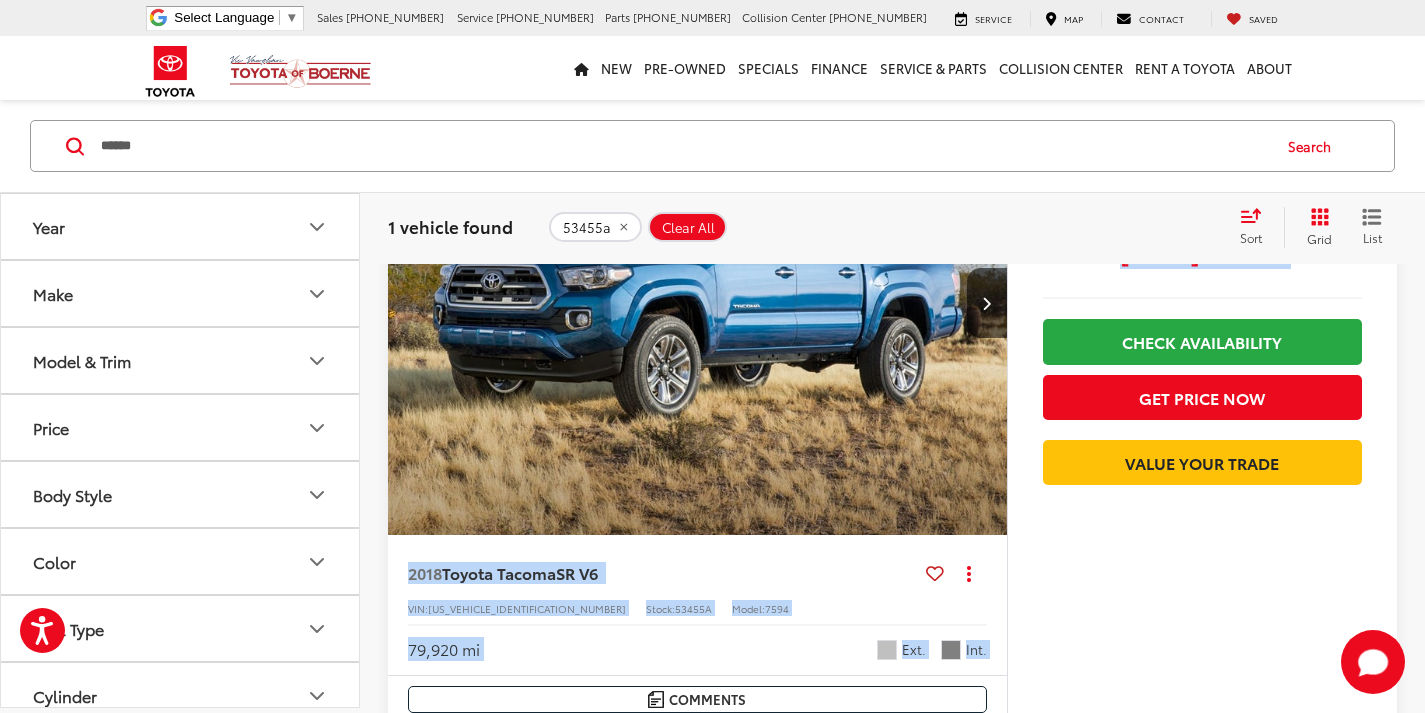 drag, startPoint x: 1022, startPoint y: 648, endPoint x: 388, endPoint y: 553, distance: 641.078 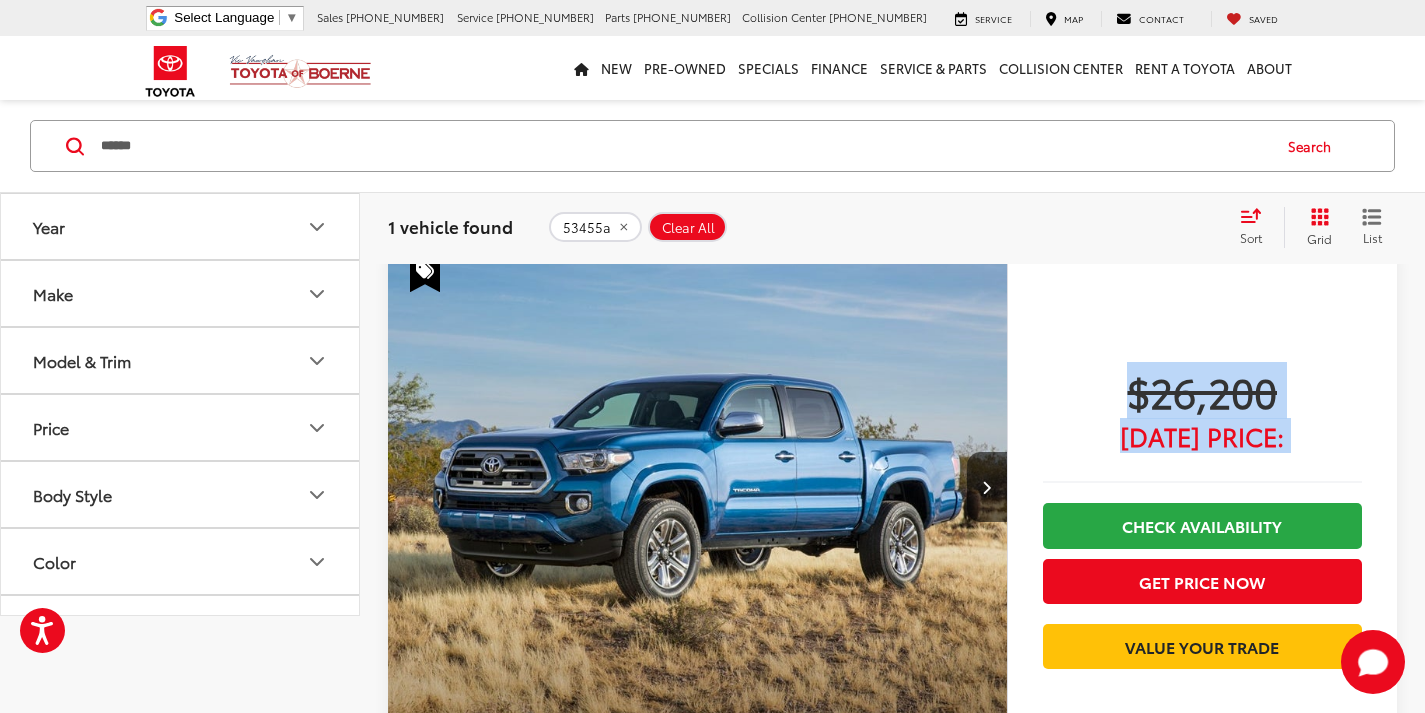 scroll, scrollTop: 0, scrollLeft: 0, axis: both 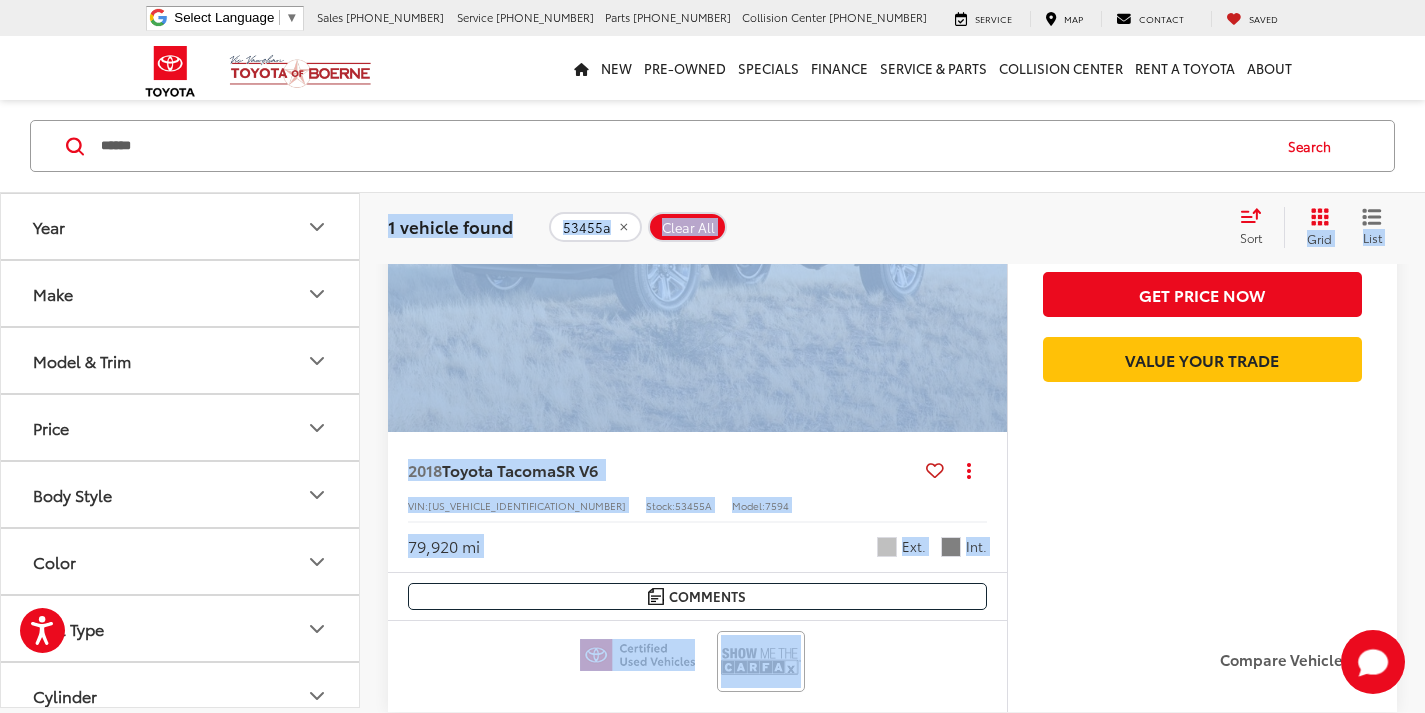 drag, startPoint x: 383, startPoint y: 322, endPoint x: 1209, endPoint y: 635, distance: 883.31476 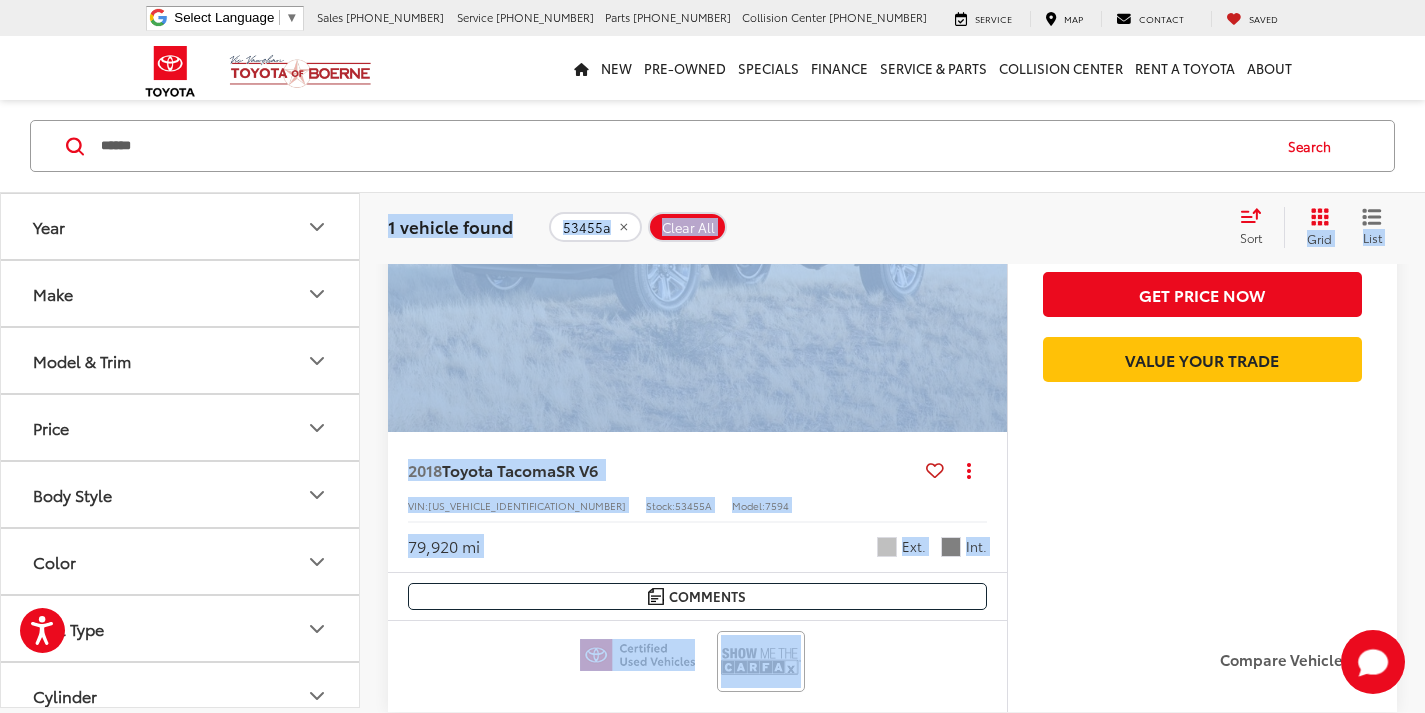 click on "Compare Vehicle" at bounding box center (1202, 674) 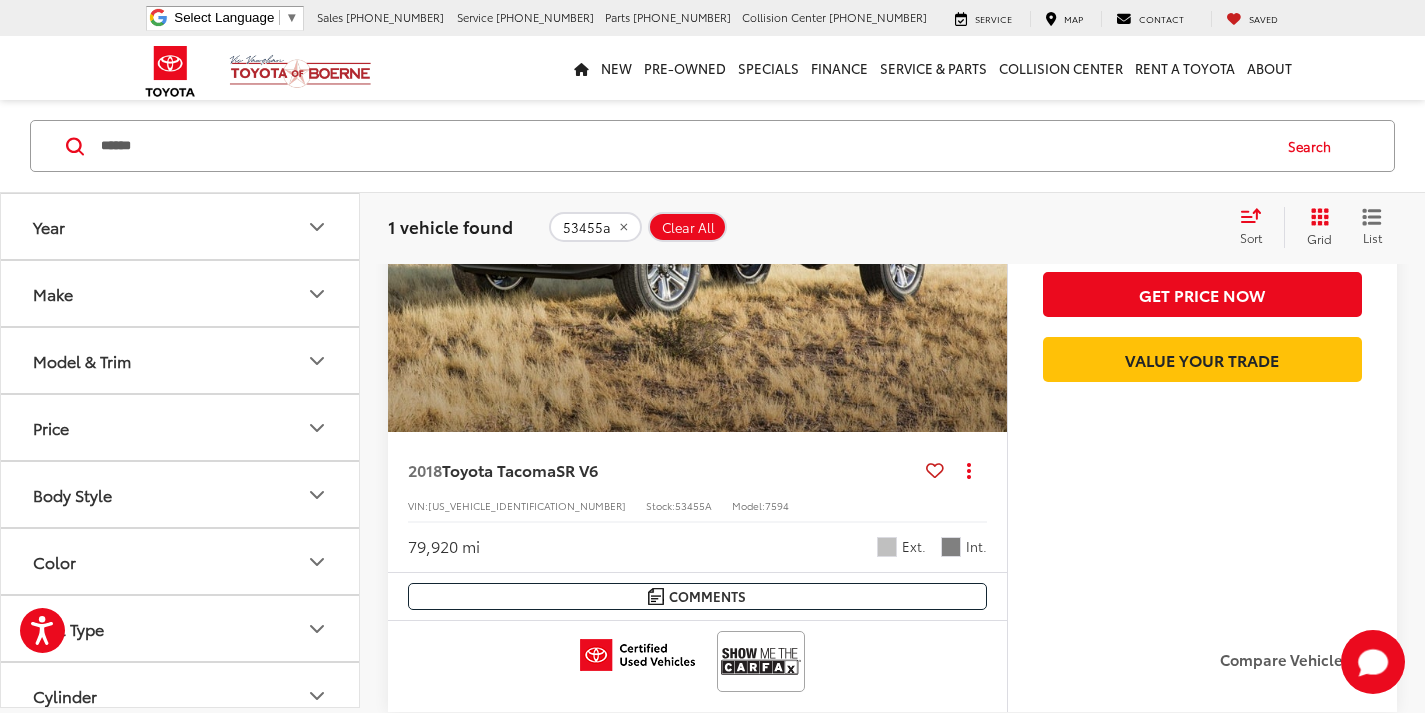 click on "Compare Vehicle" at bounding box center (1202, 674) 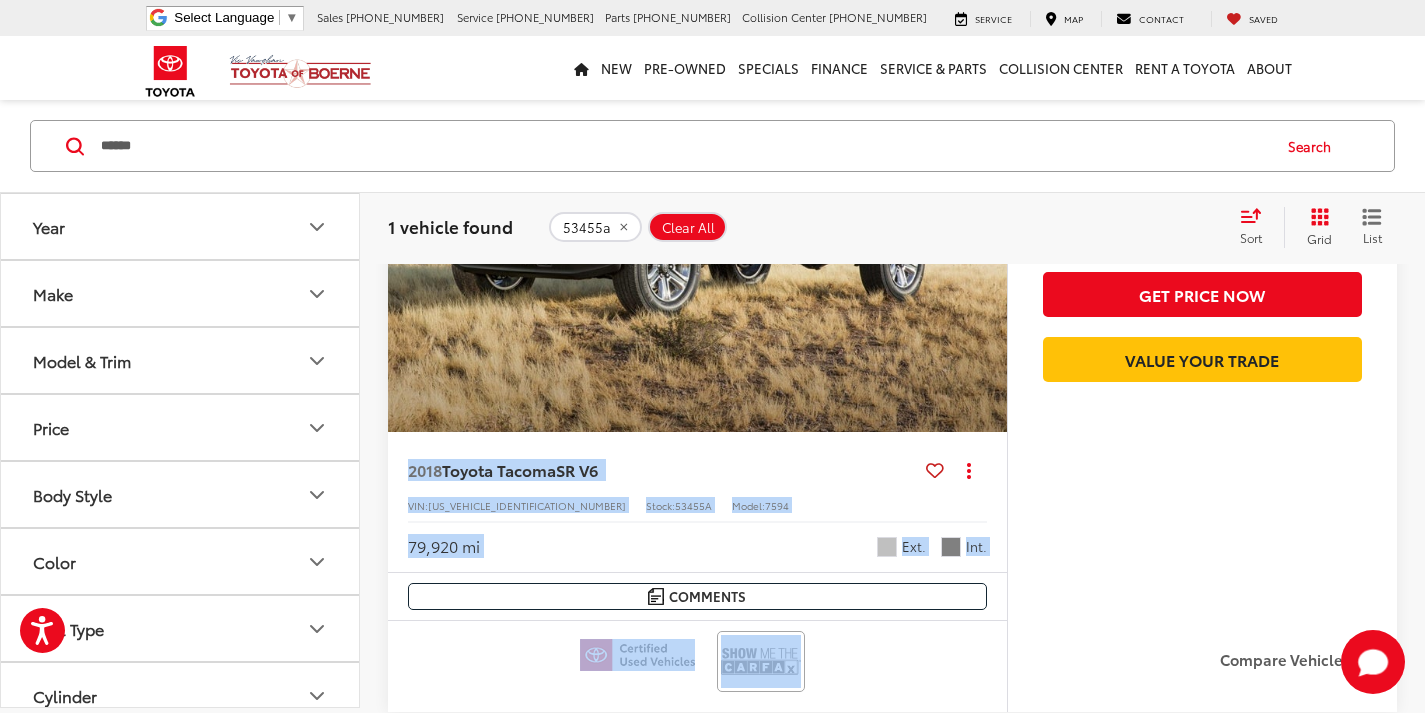 drag, startPoint x: 1129, startPoint y: 671, endPoint x: 390, endPoint y: 477, distance: 764.0399 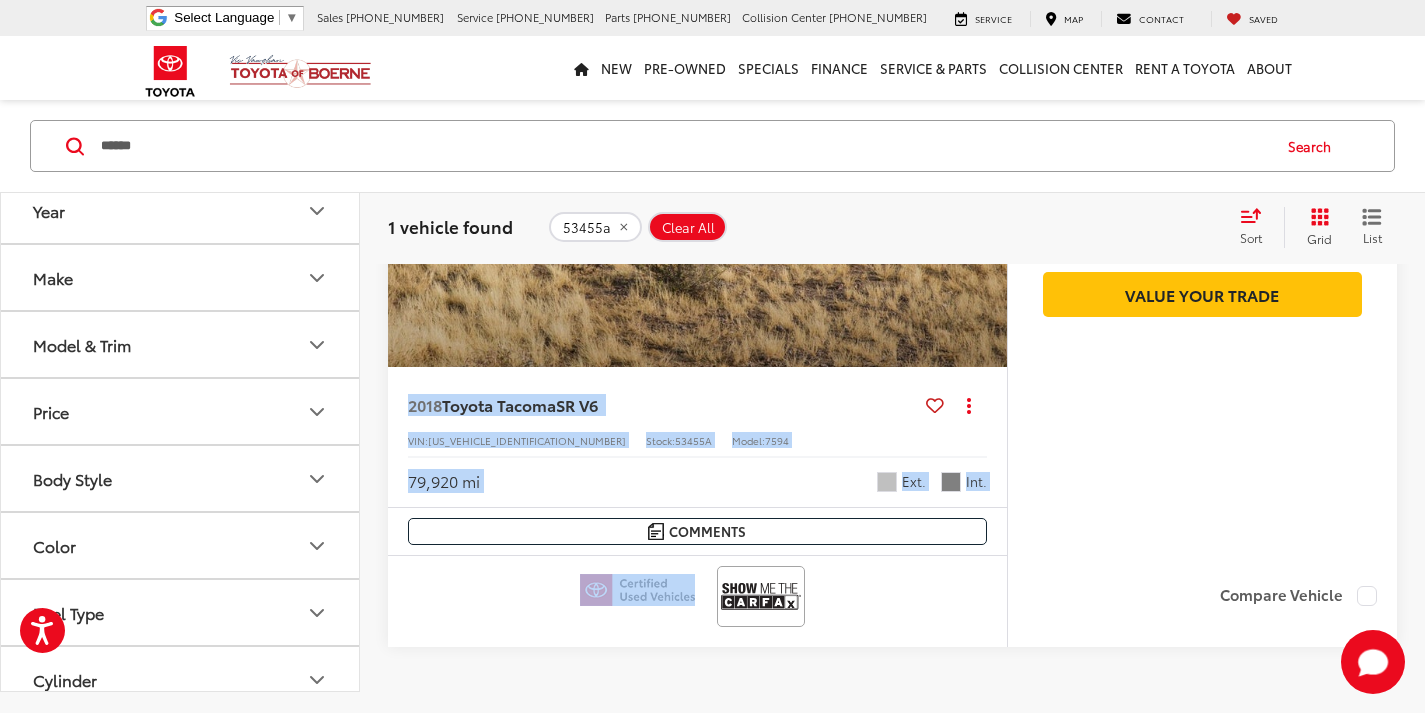 scroll, scrollTop: 535, scrollLeft: 0, axis: vertical 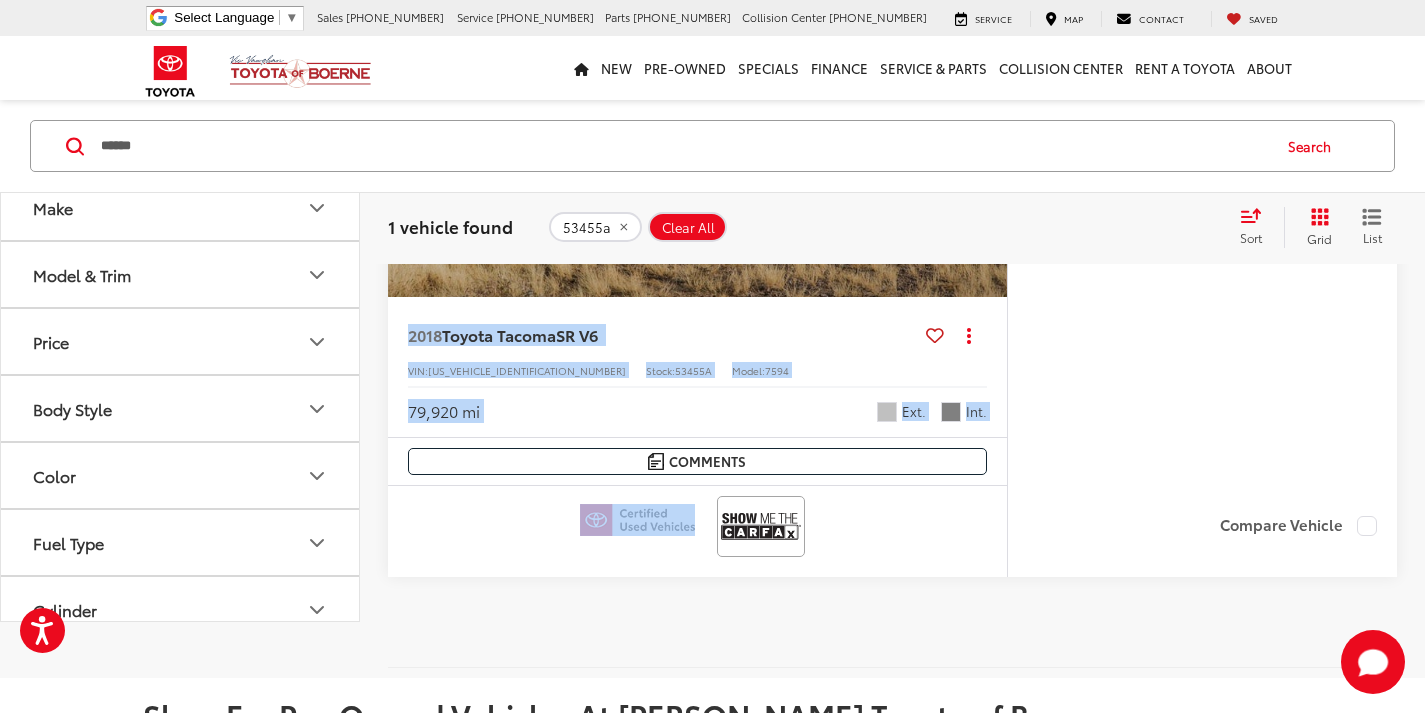 drag, startPoint x: 384, startPoint y: 462, endPoint x: 863, endPoint y: 596, distance: 497.3902 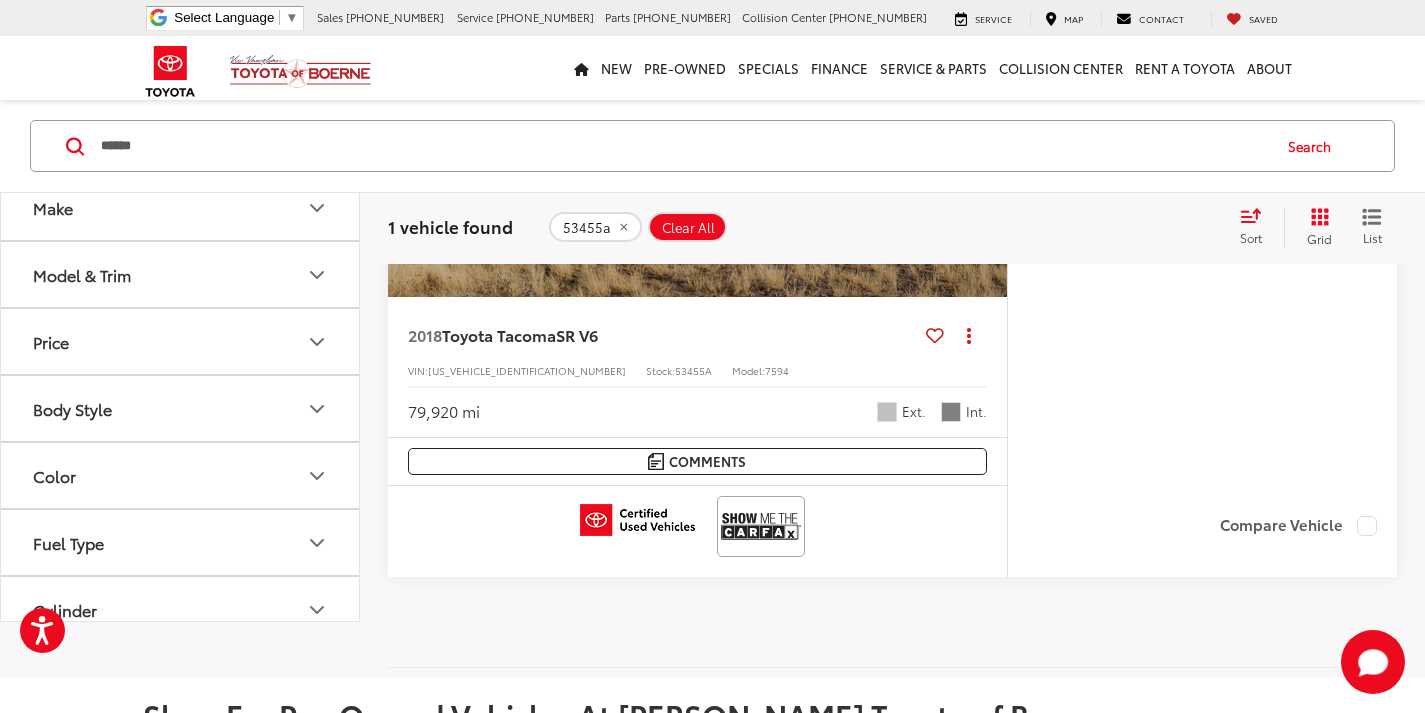 click at bounding box center (697, 526) 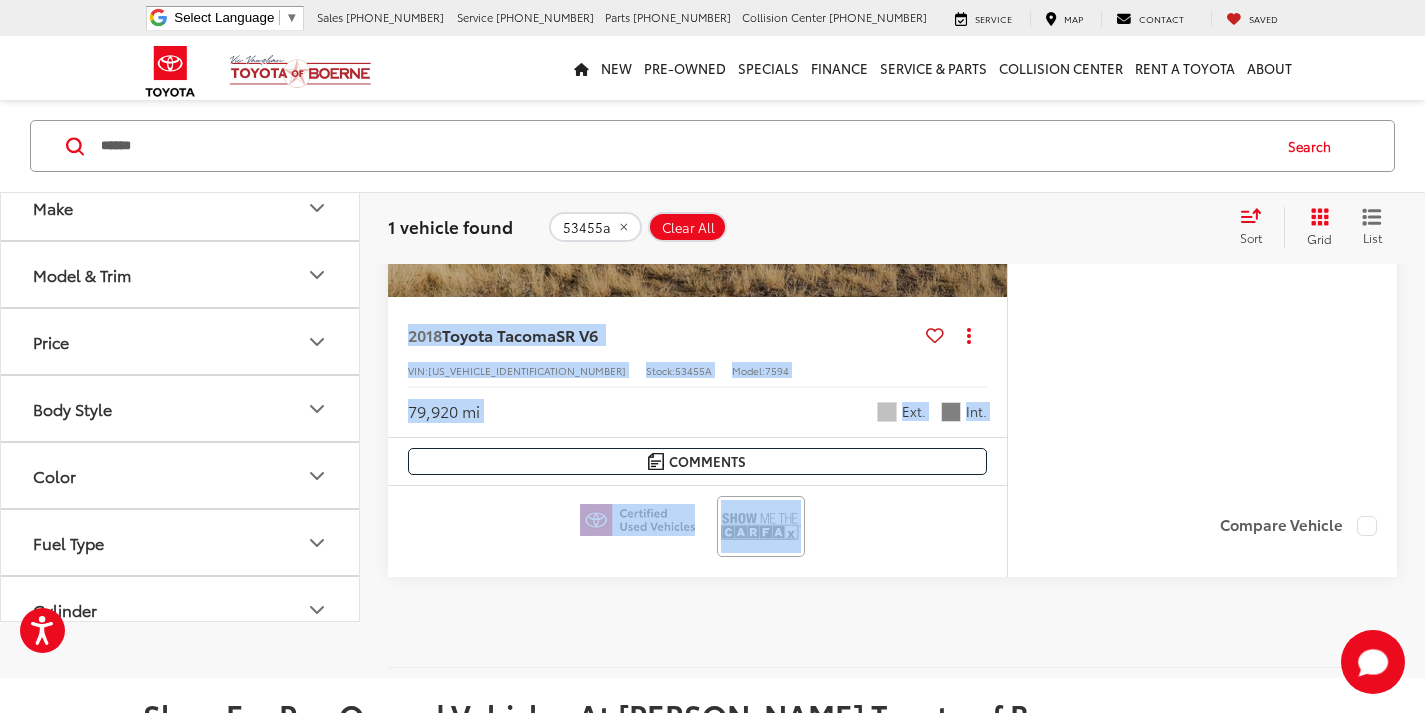 drag, startPoint x: 906, startPoint y: 534, endPoint x: 395, endPoint y: 326, distance: 551.711 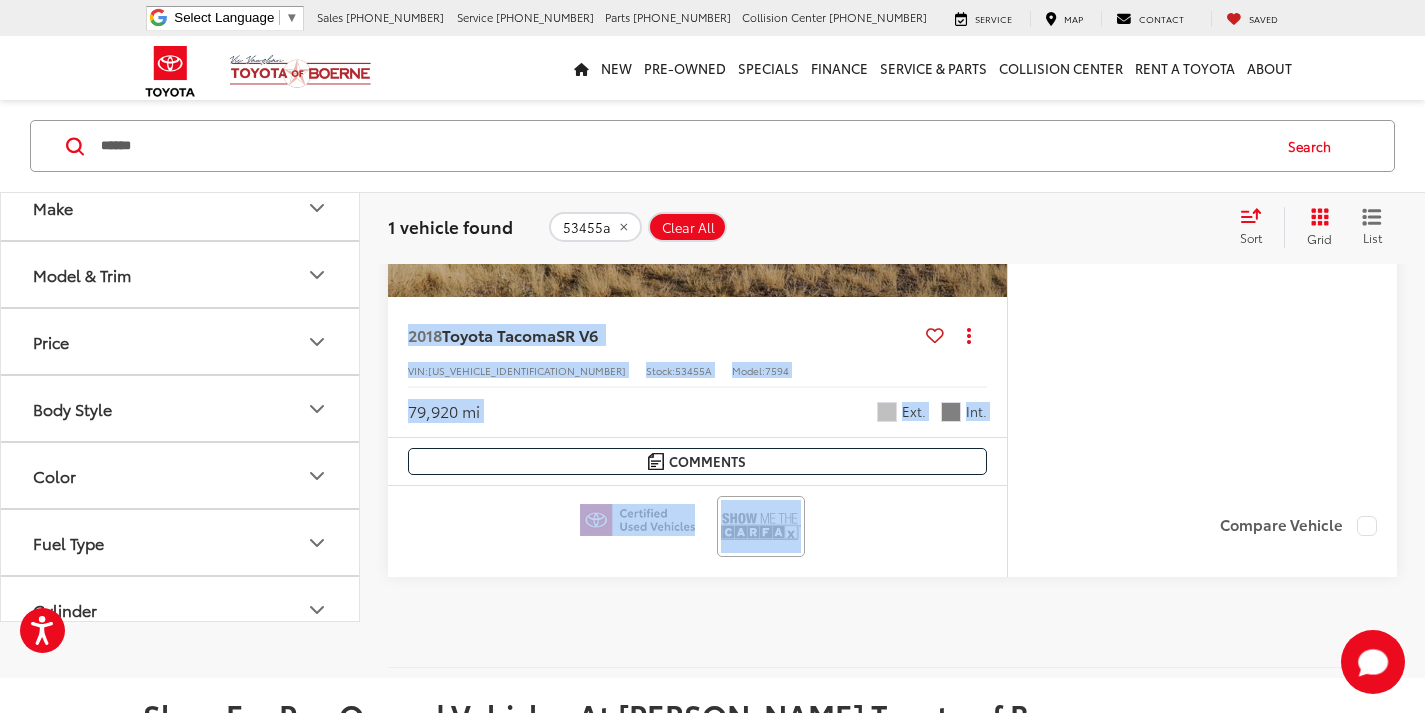 click at bounding box center [697, 526] 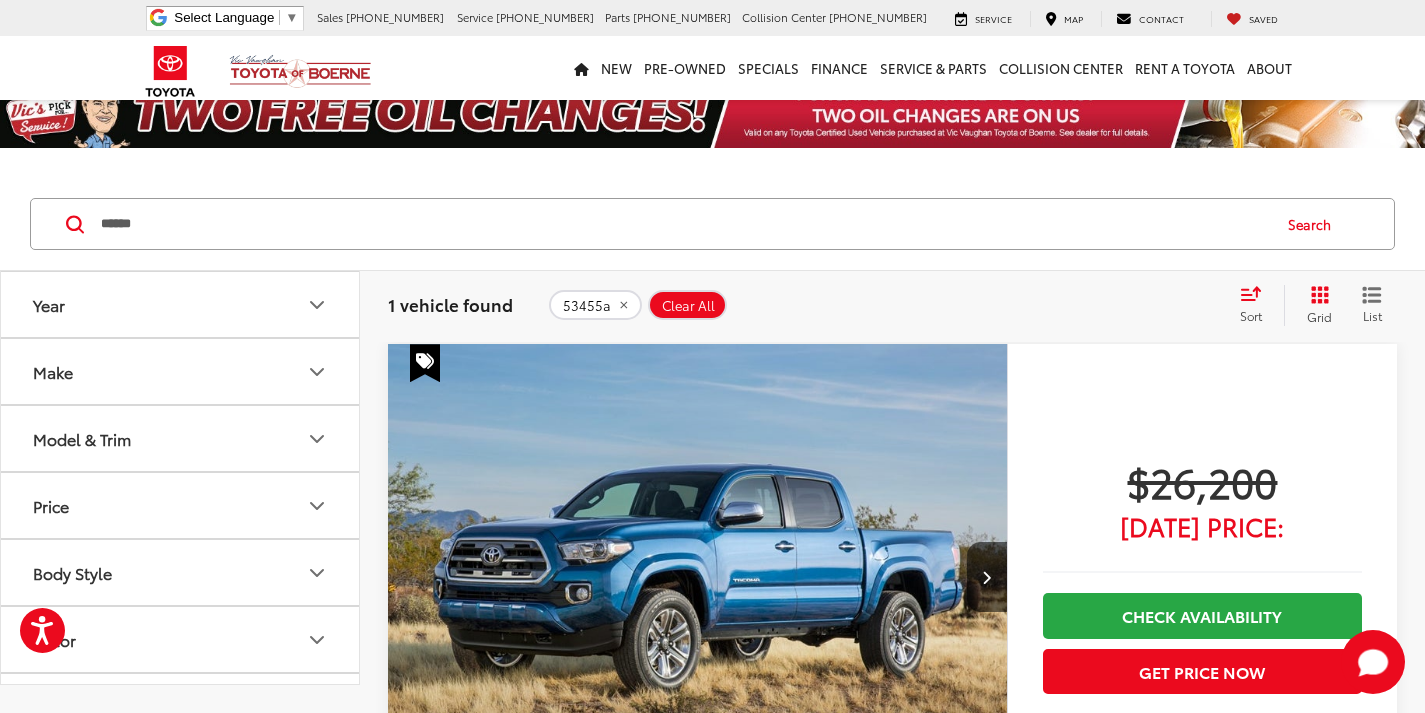 scroll, scrollTop: 0, scrollLeft: 0, axis: both 